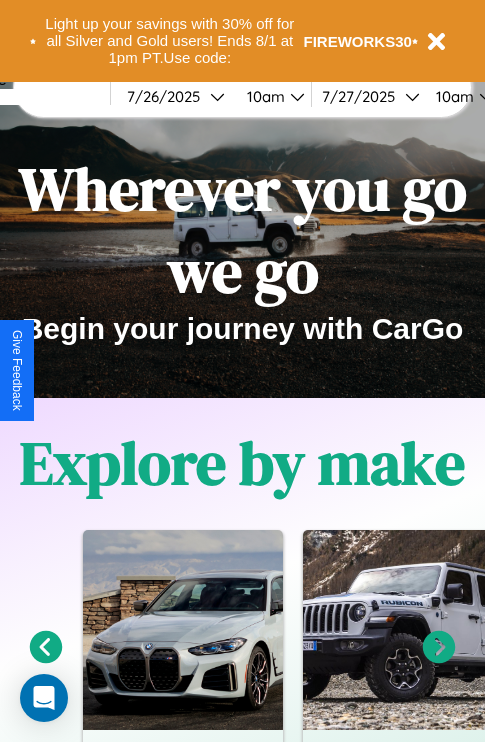 scroll, scrollTop: 308, scrollLeft: 0, axis: vertical 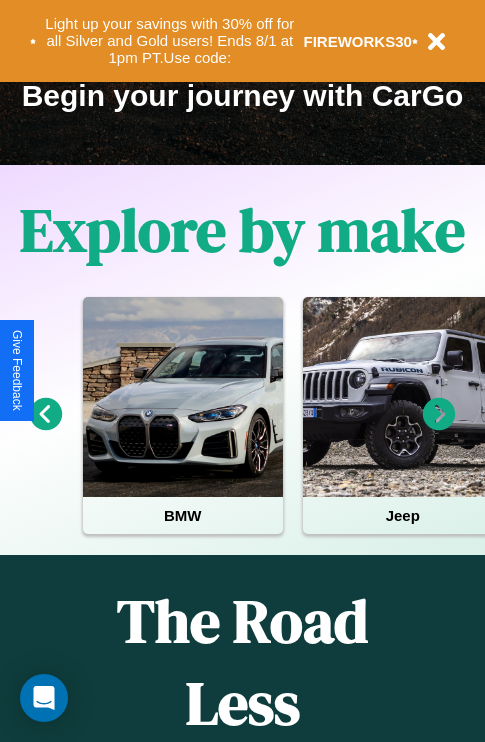 click 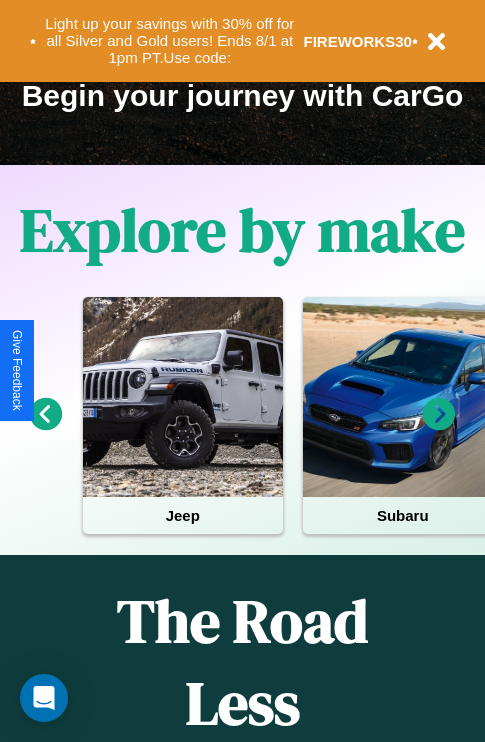 click 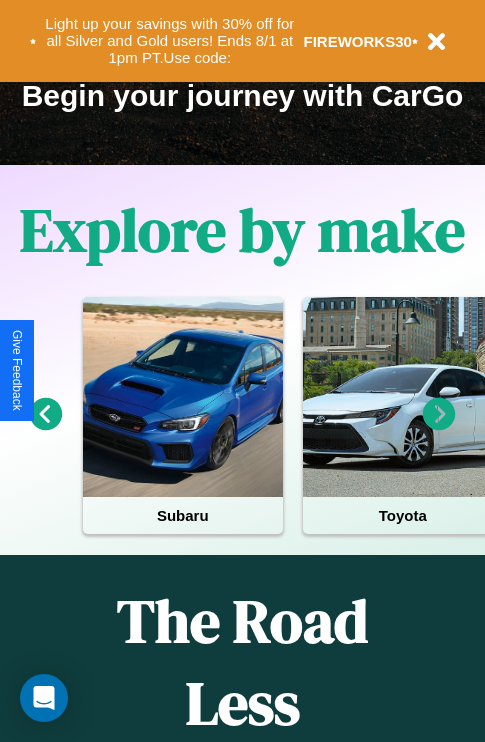 click 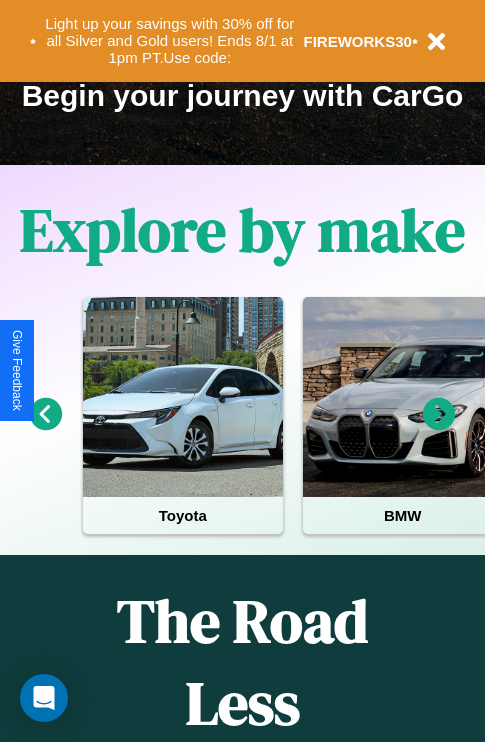 click 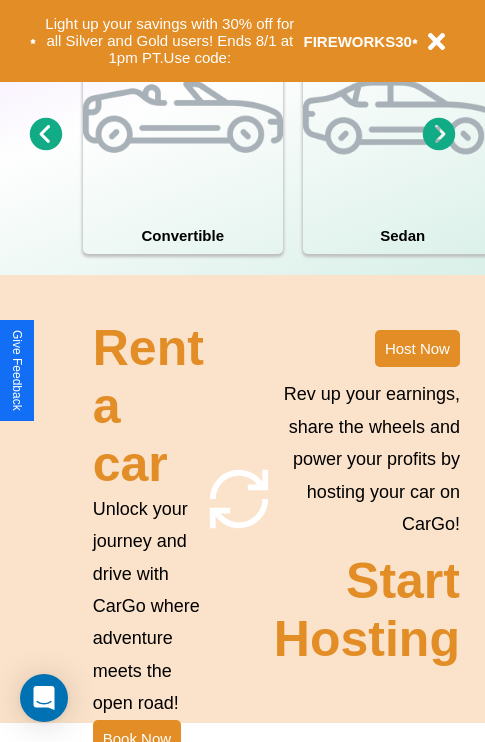 scroll, scrollTop: 1558, scrollLeft: 0, axis: vertical 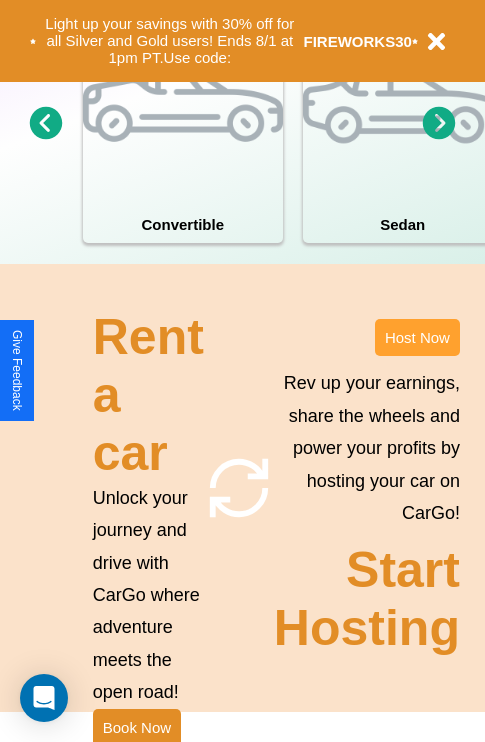 click on "Host Now" at bounding box center [417, 337] 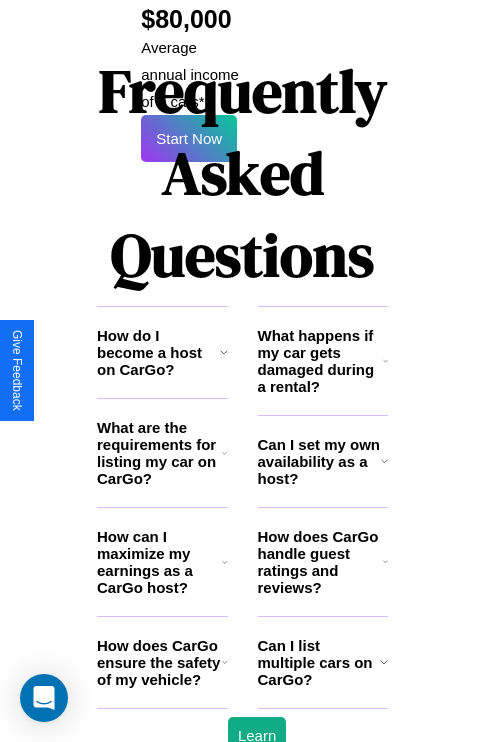 scroll, scrollTop: 3255, scrollLeft: 0, axis: vertical 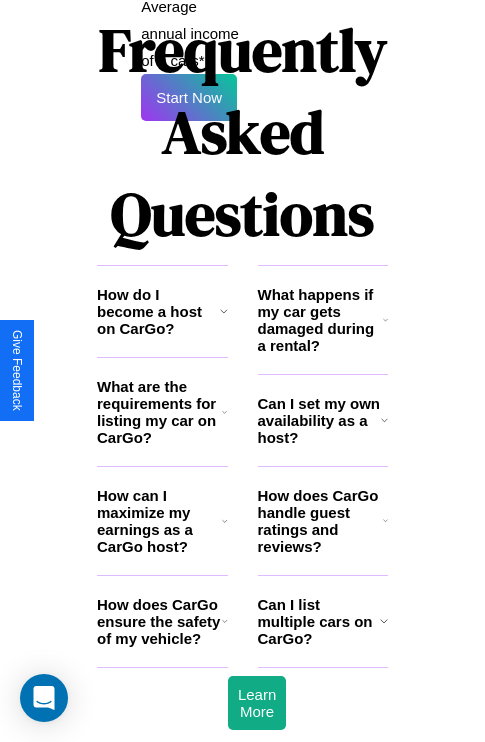 click 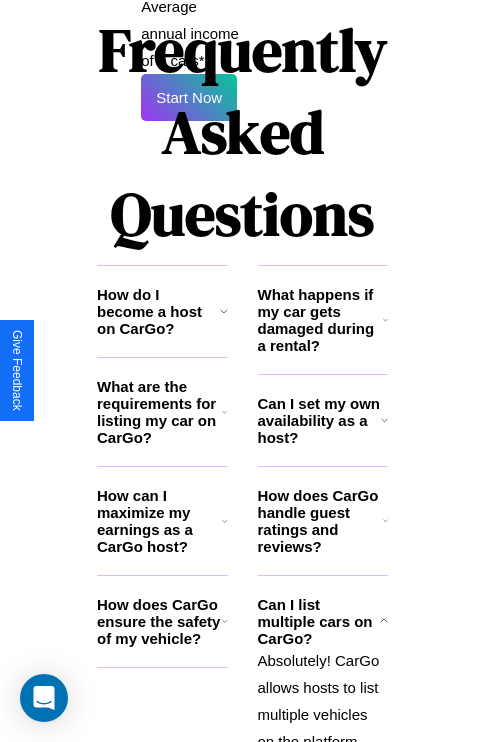 click 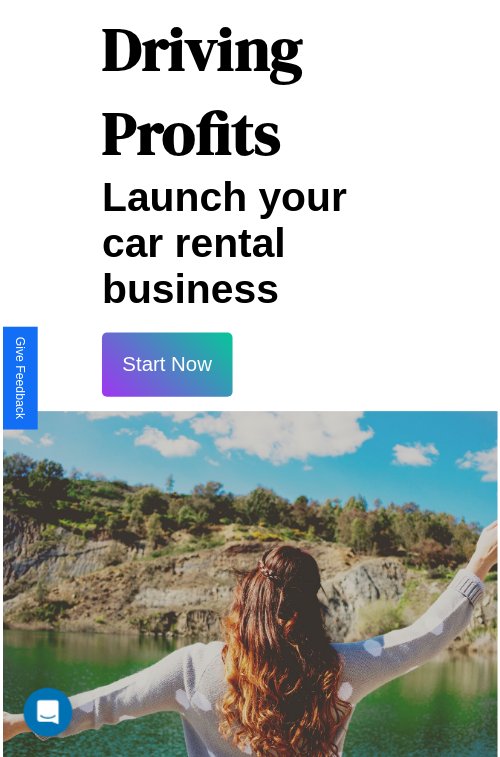 scroll, scrollTop: 35, scrollLeft: 0, axis: vertical 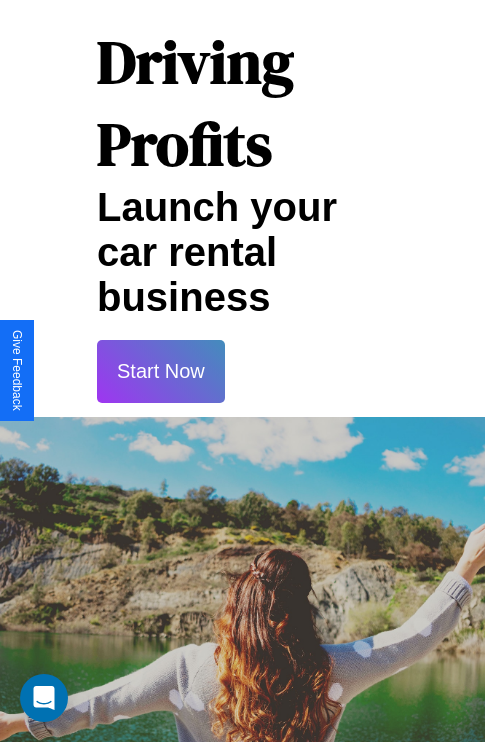 click on "Start Now" at bounding box center (161, 371) 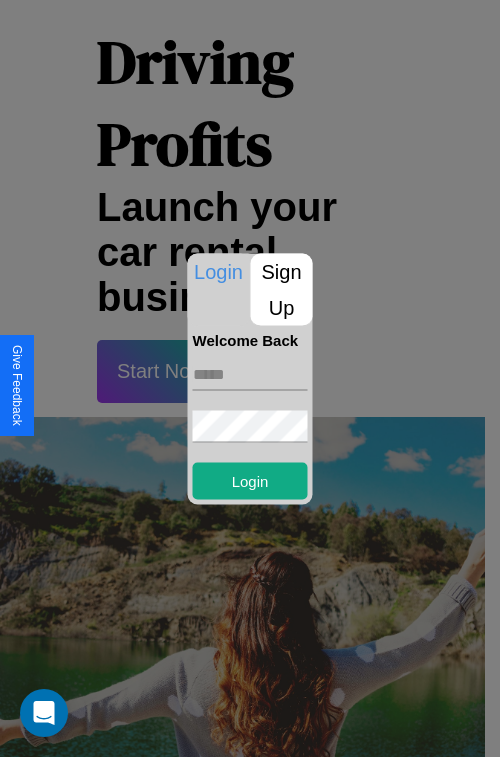 click at bounding box center (250, 374) 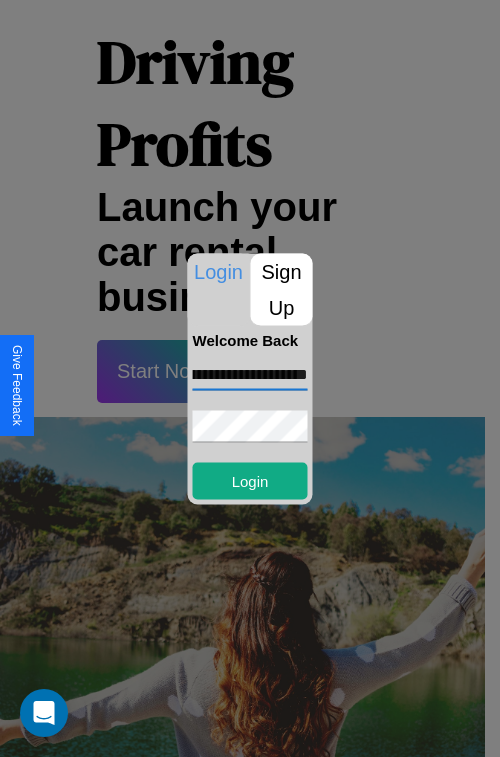 scroll, scrollTop: 0, scrollLeft: 90, axis: horizontal 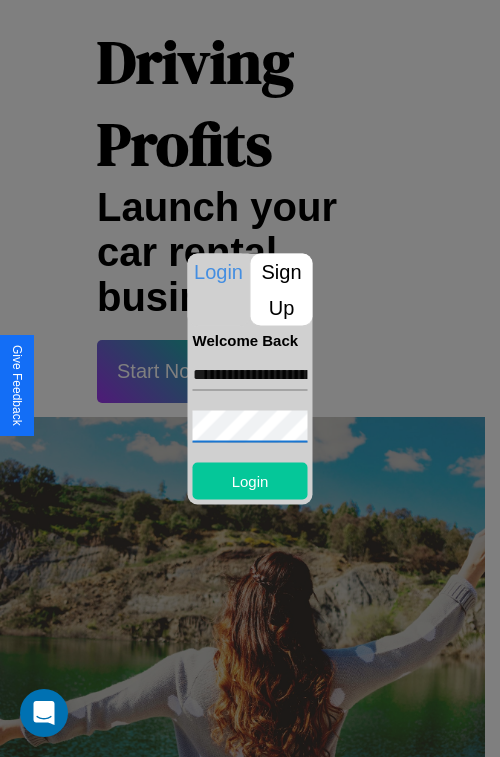 click on "Login" at bounding box center [250, 480] 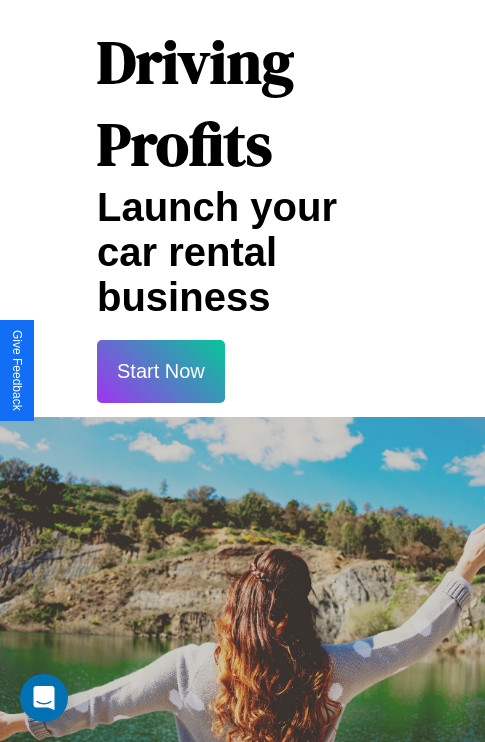 scroll, scrollTop: 37, scrollLeft: 0, axis: vertical 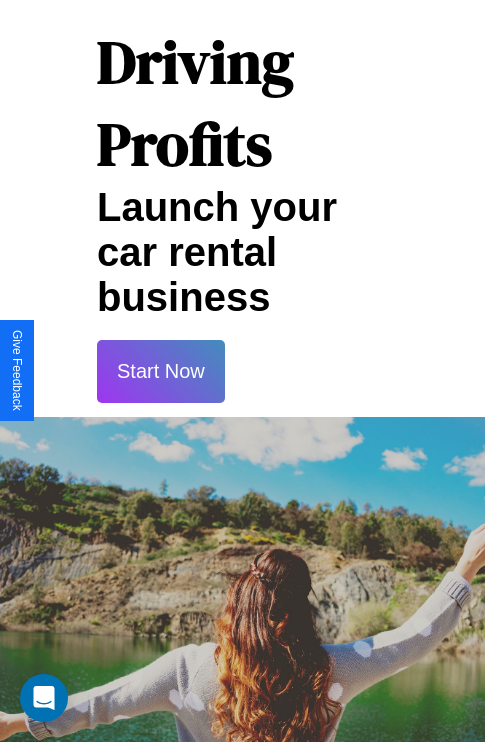 click on "Start Now" at bounding box center [161, 371] 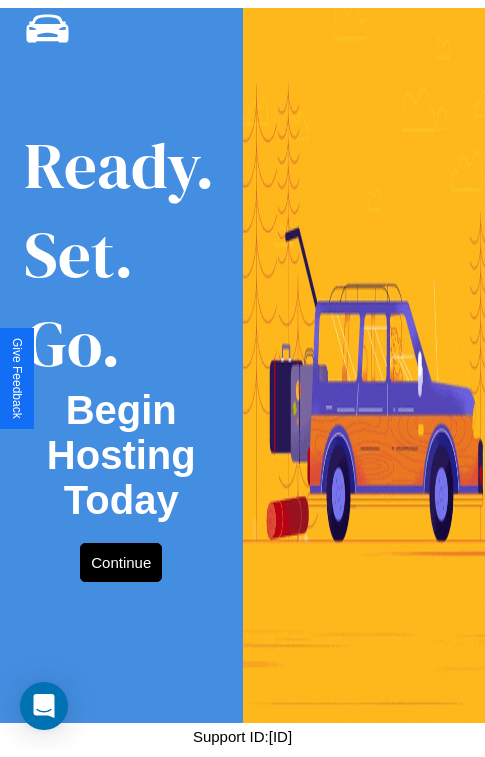 scroll, scrollTop: 0, scrollLeft: 0, axis: both 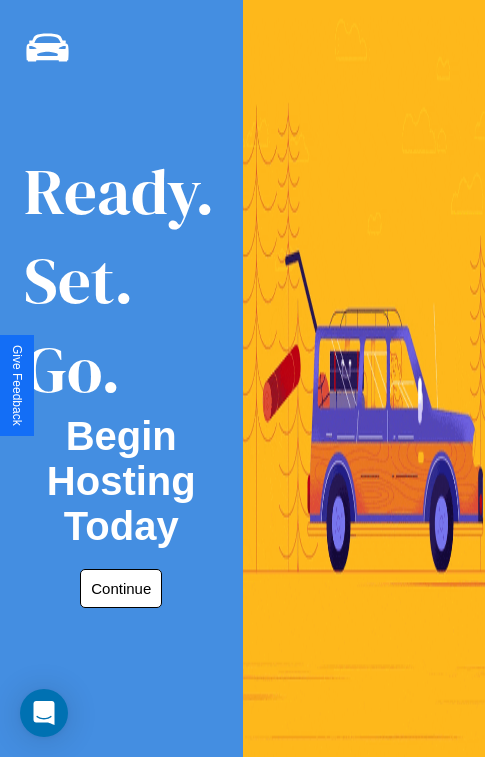 click on "Continue" at bounding box center (121, 588) 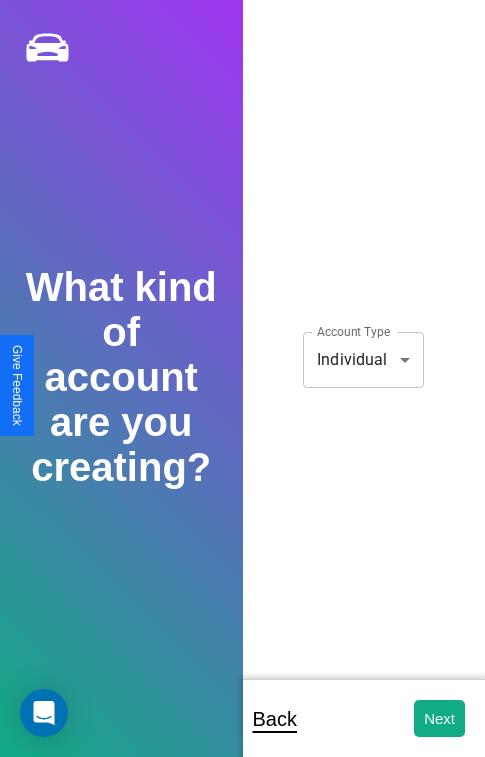click on "**********" at bounding box center (242, 392) 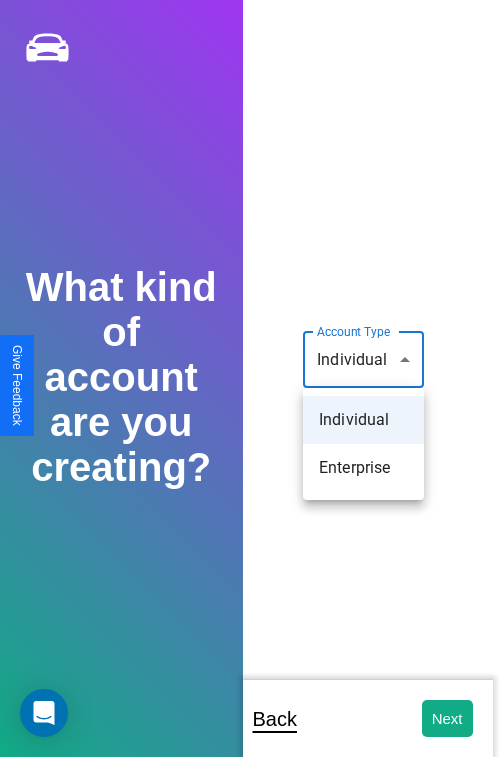 click on "Individual" at bounding box center [363, 420] 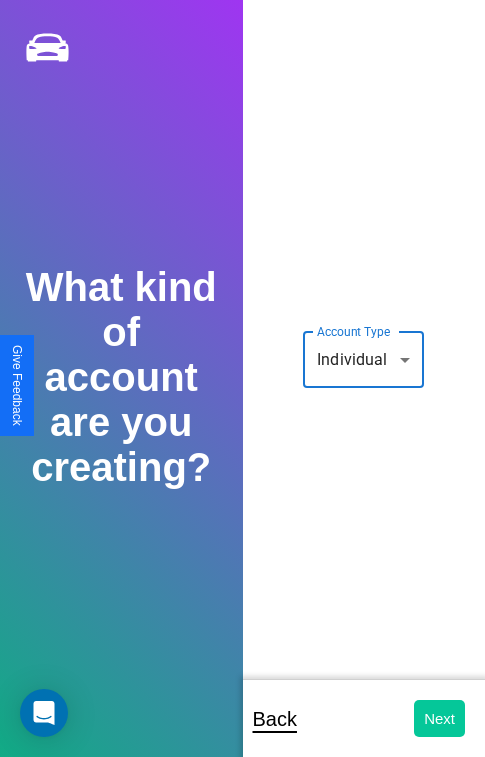 click on "Next" at bounding box center (439, 718) 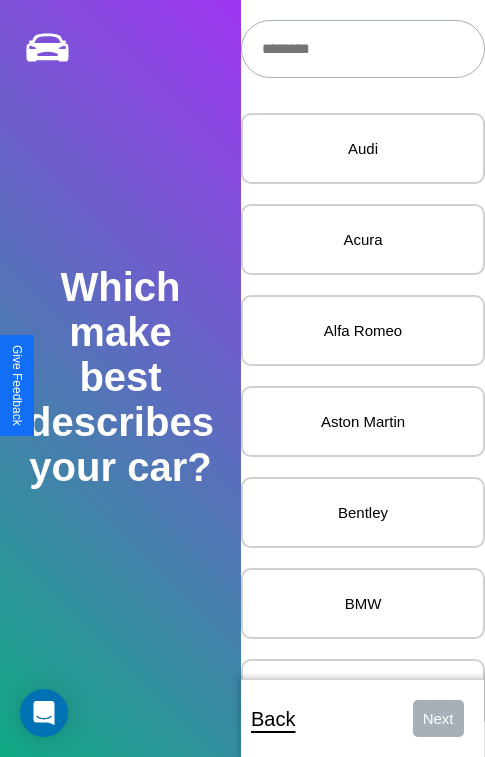scroll, scrollTop: 27, scrollLeft: 0, axis: vertical 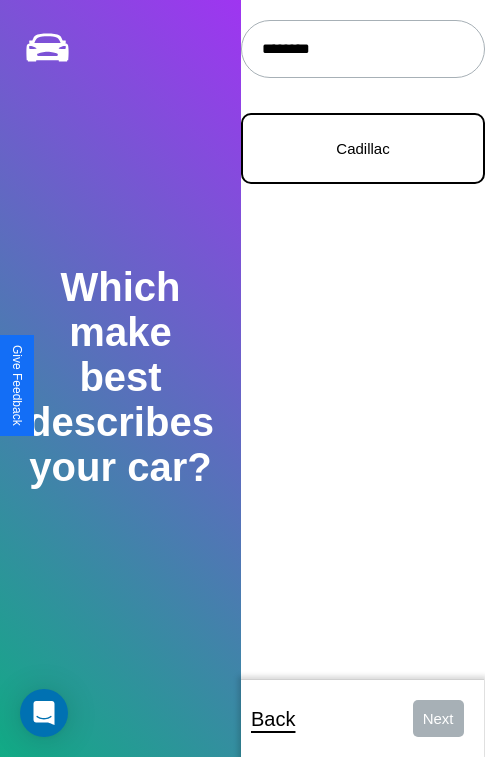 type on "********" 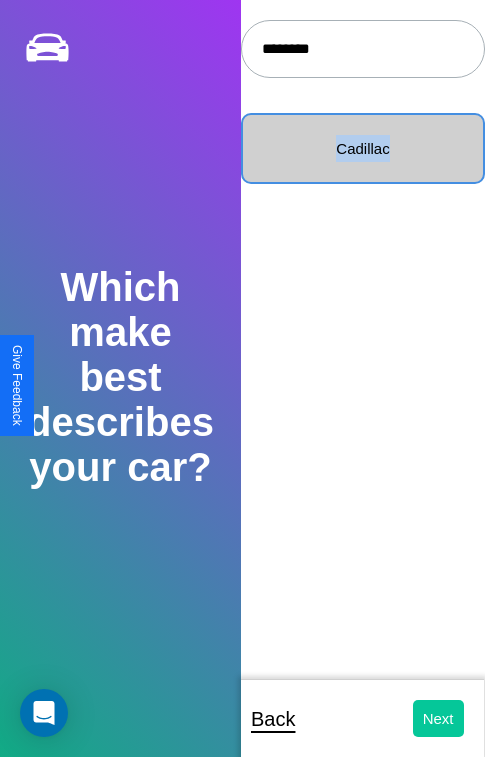 click on "Next" at bounding box center (438, 718) 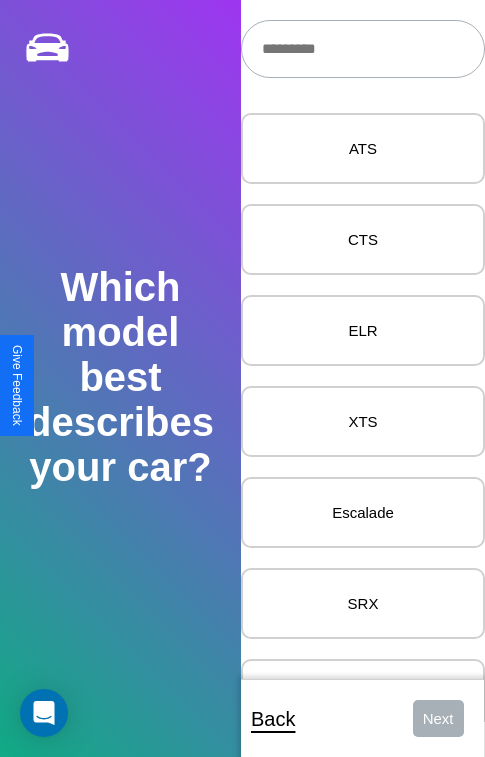 scroll, scrollTop: 24, scrollLeft: 0, axis: vertical 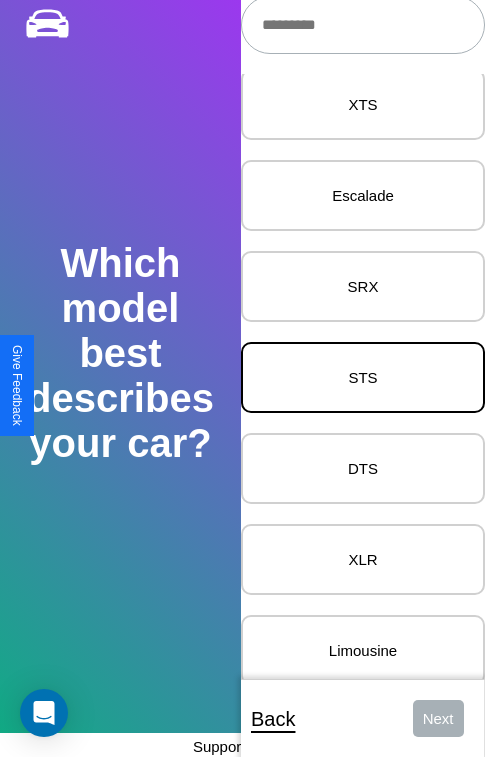 click on "STS" at bounding box center (363, 377) 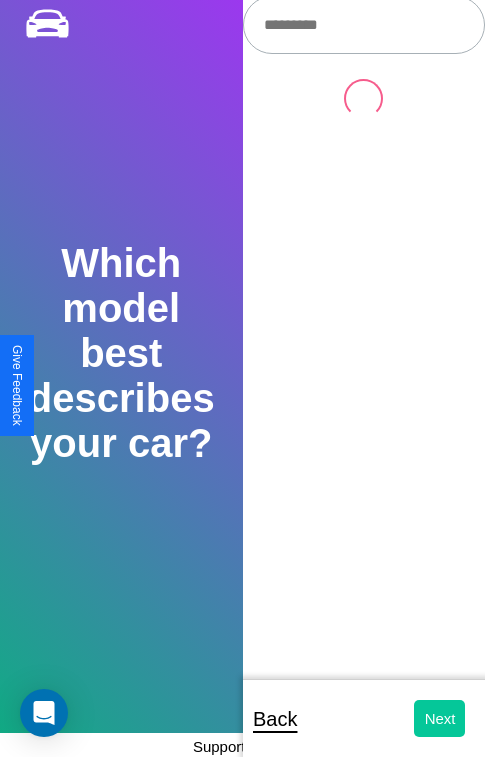 scroll, scrollTop: 0, scrollLeft: 0, axis: both 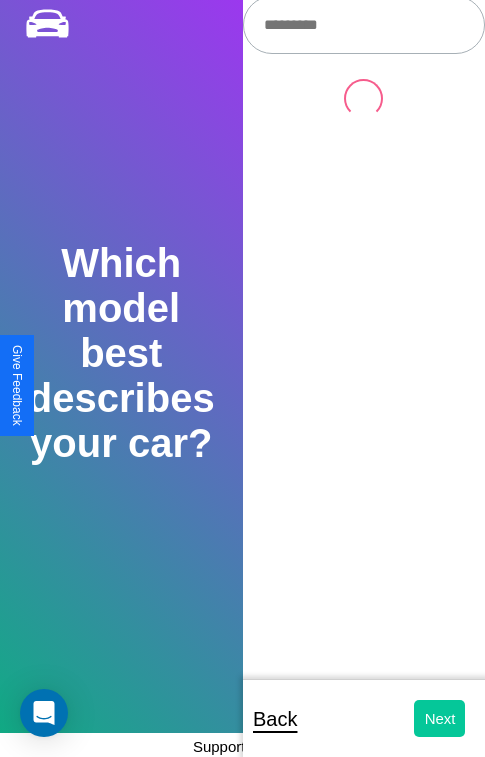 click on "Next" at bounding box center (439, 718) 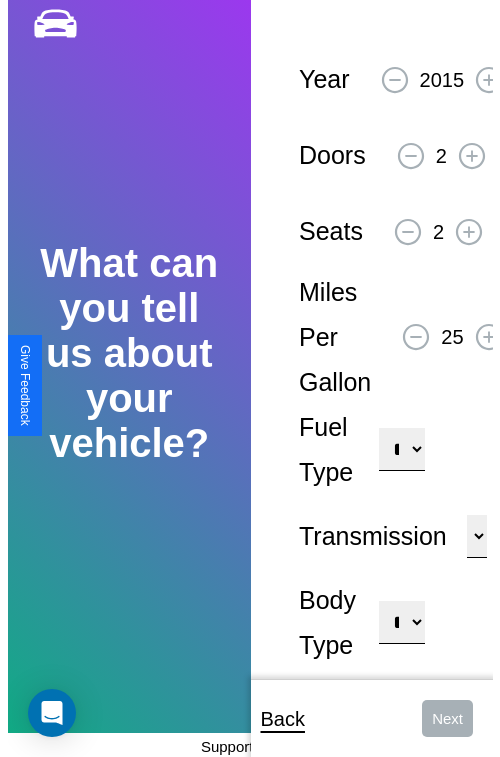 scroll, scrollTop: 0, scrollLeft: 0, axis: both 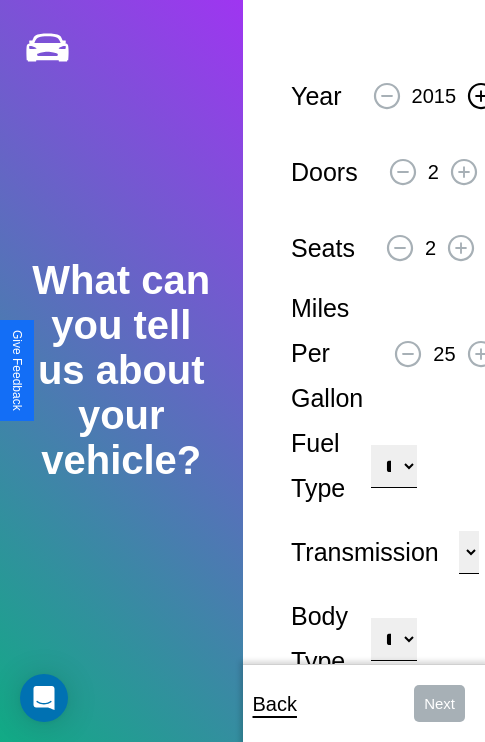 click 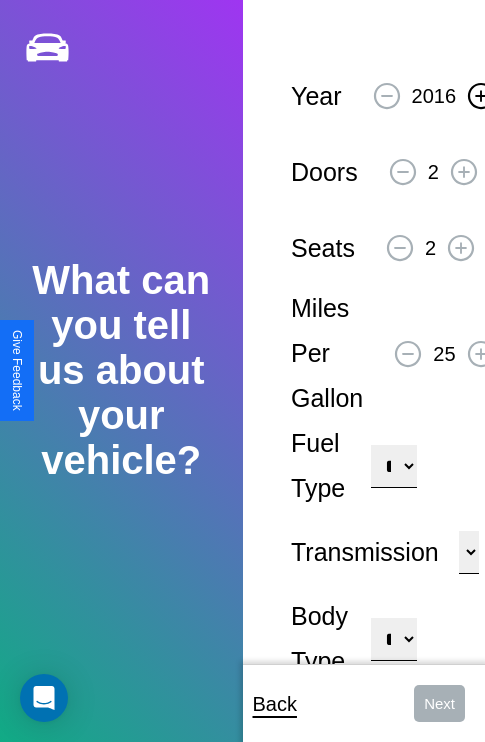 click 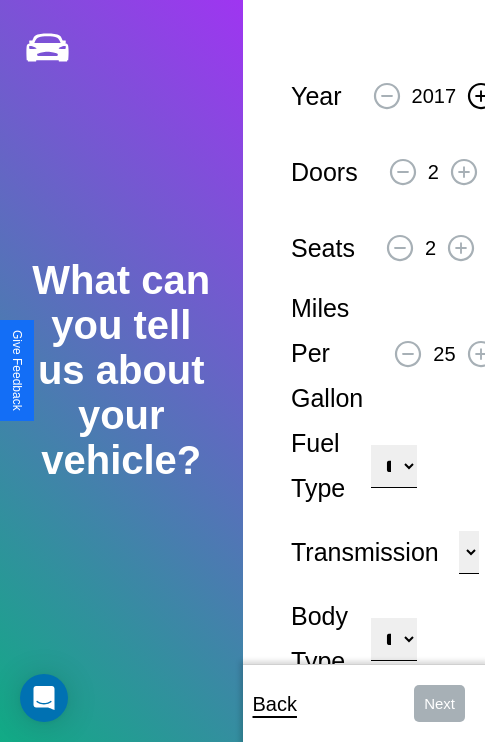 click 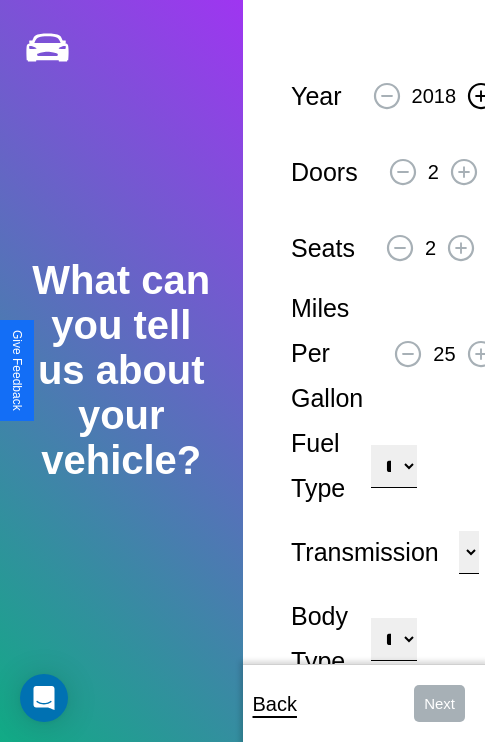 click 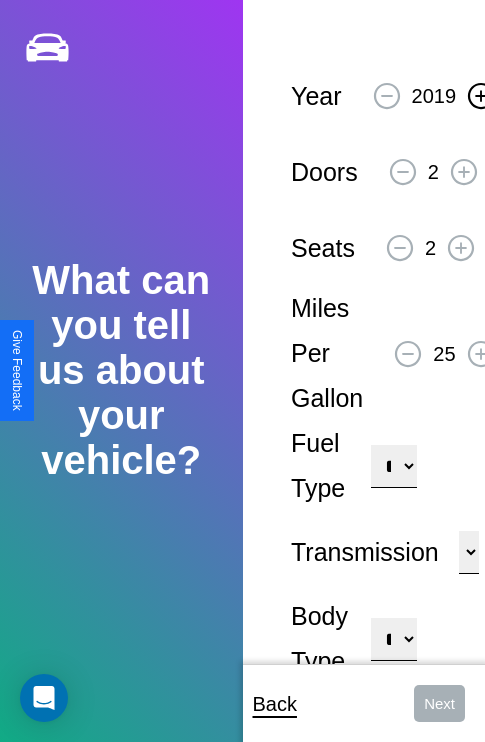 click 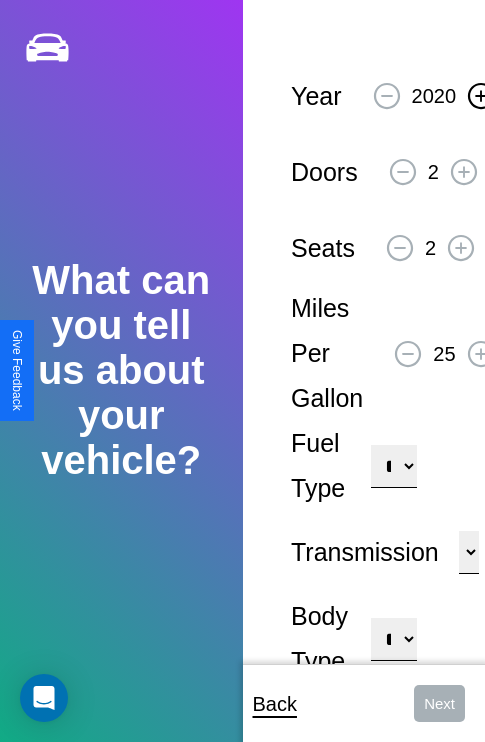 click 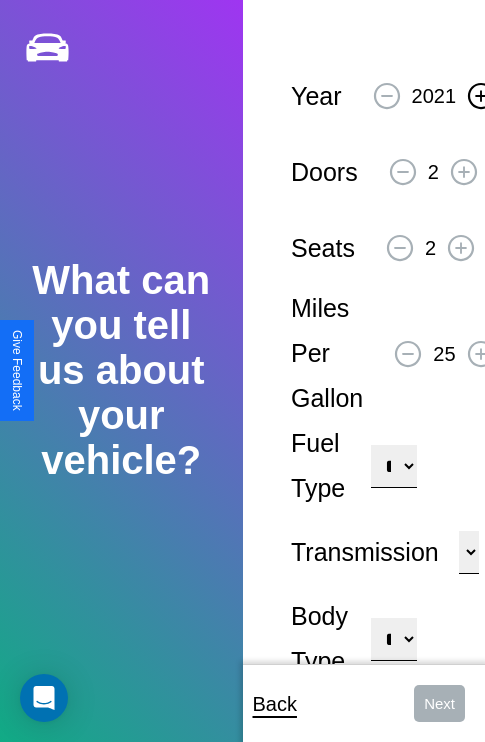 click 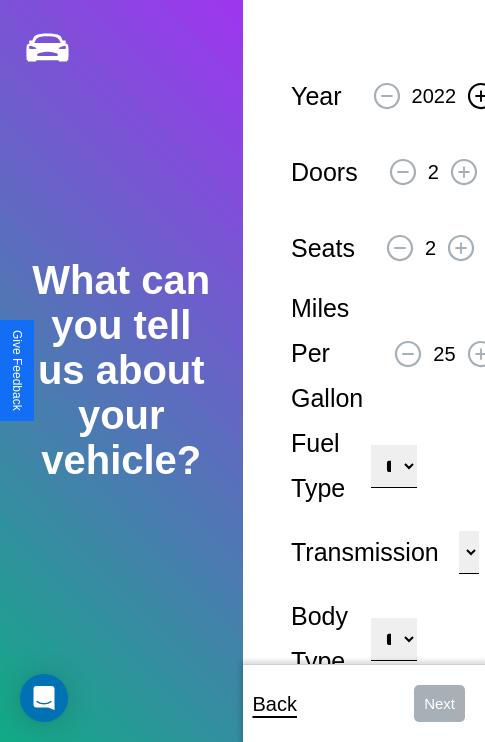click 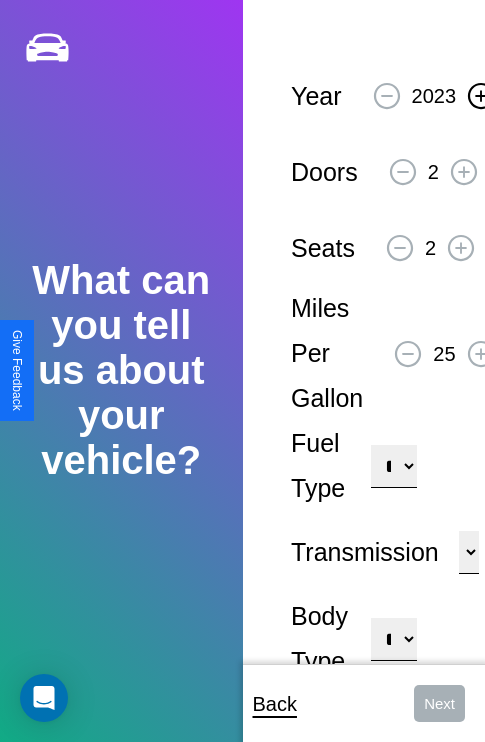 click 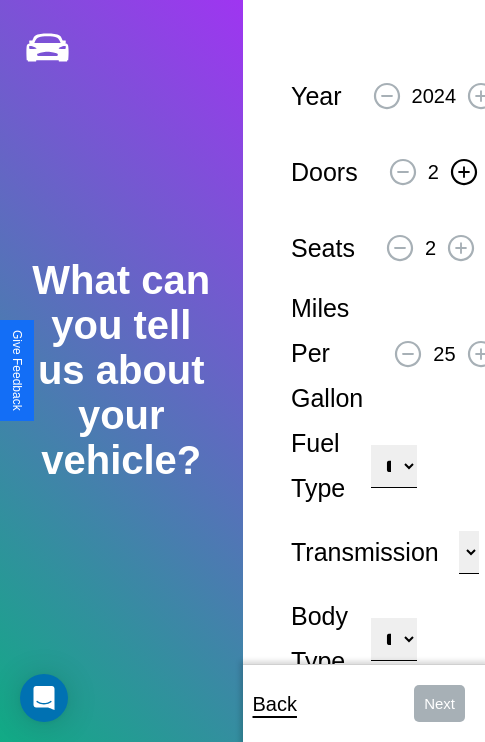 click 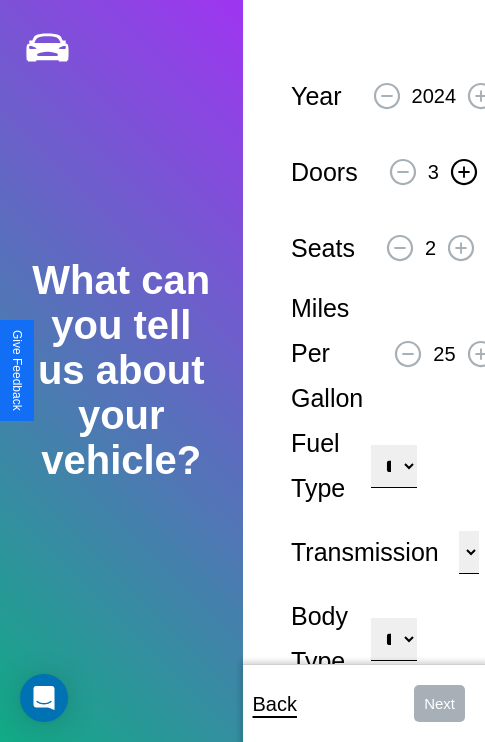 click 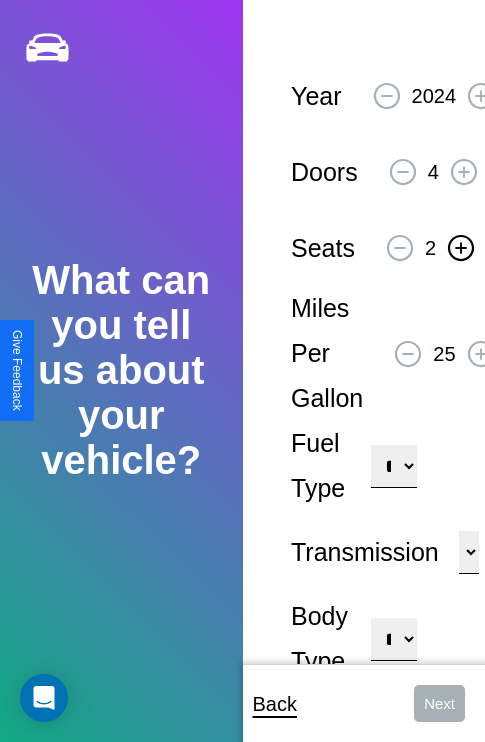 click 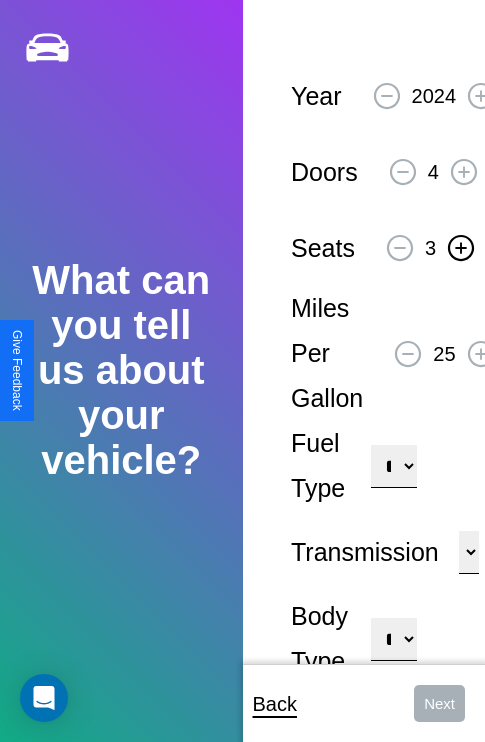 click 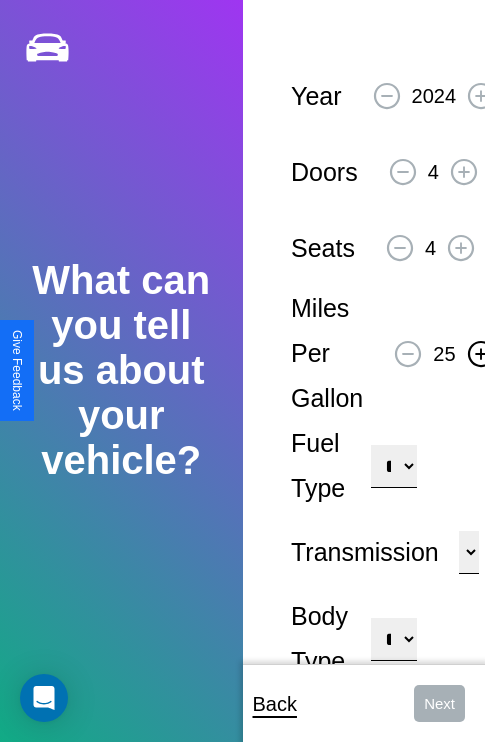 click 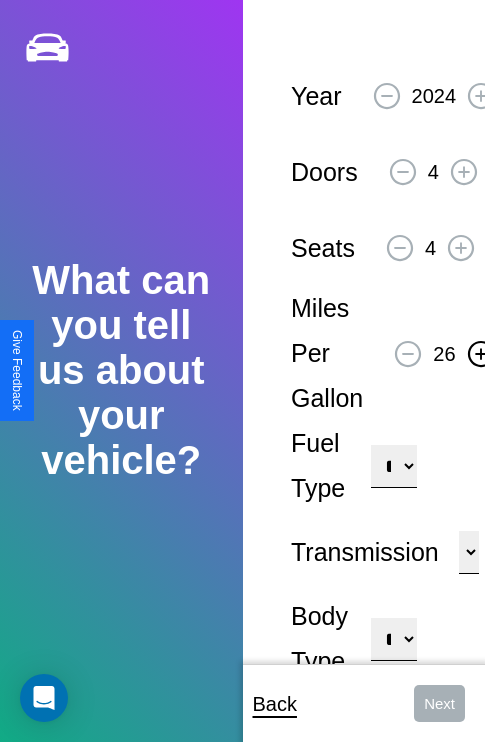 click 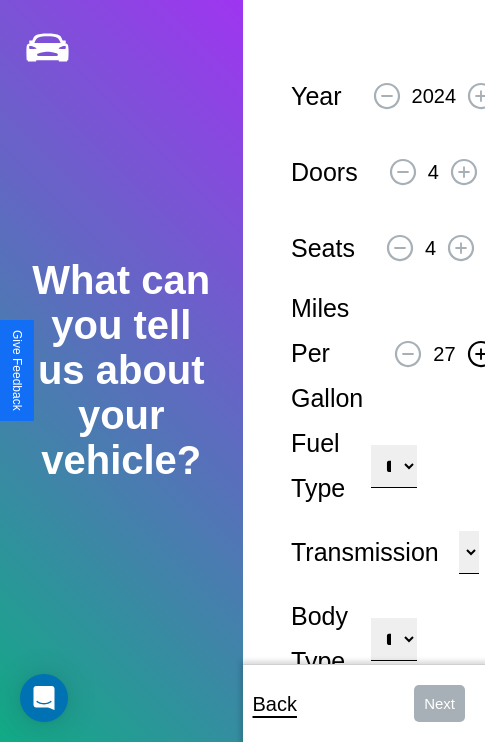 click 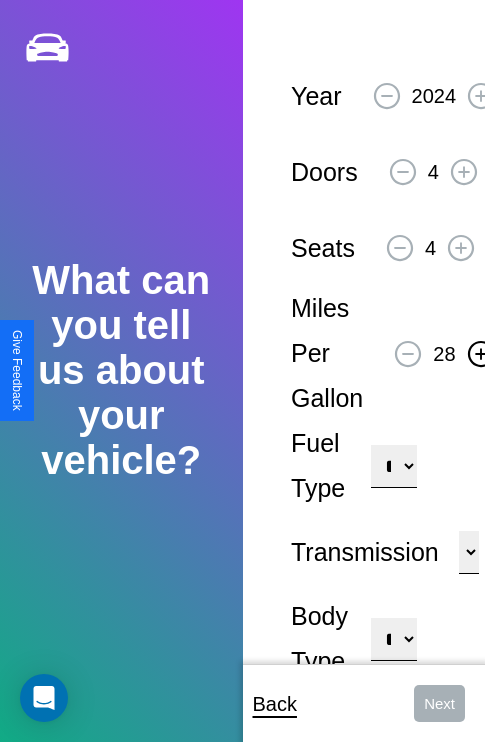 click 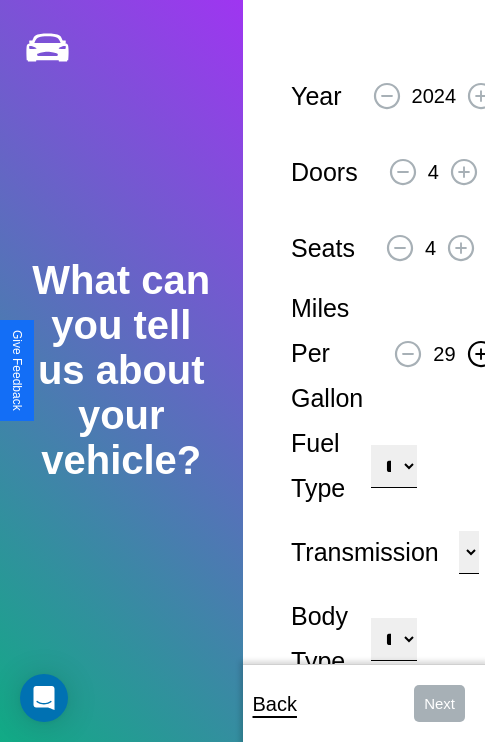 click 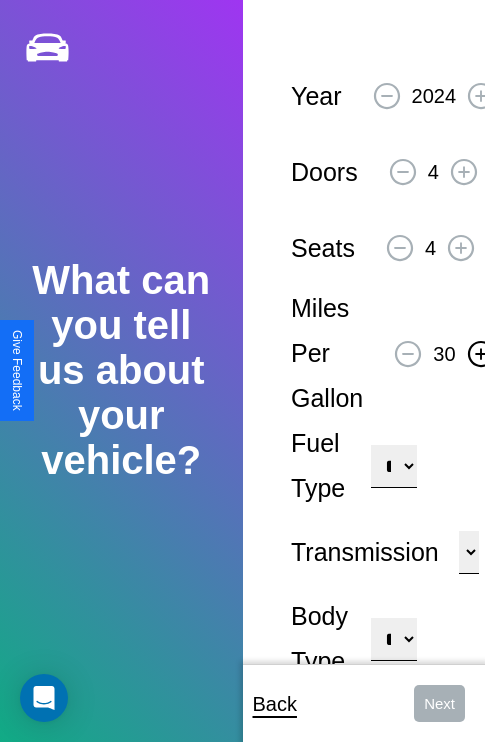click 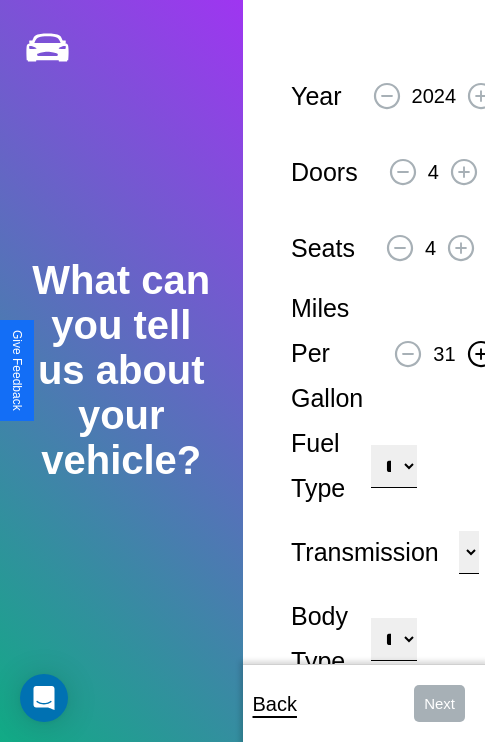 click 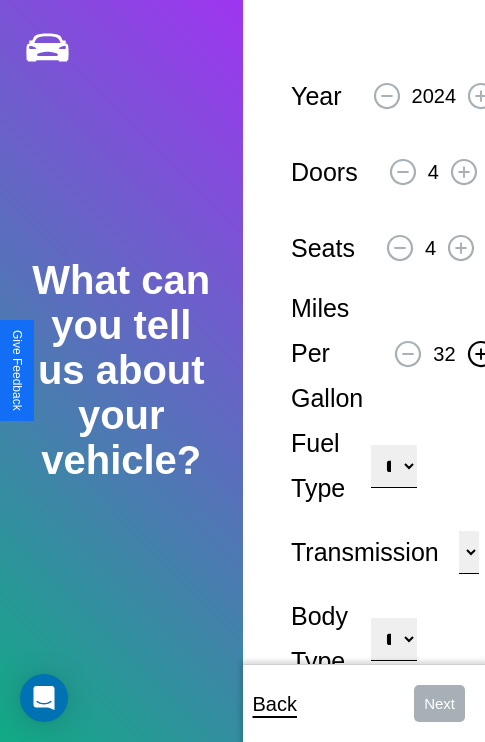 click 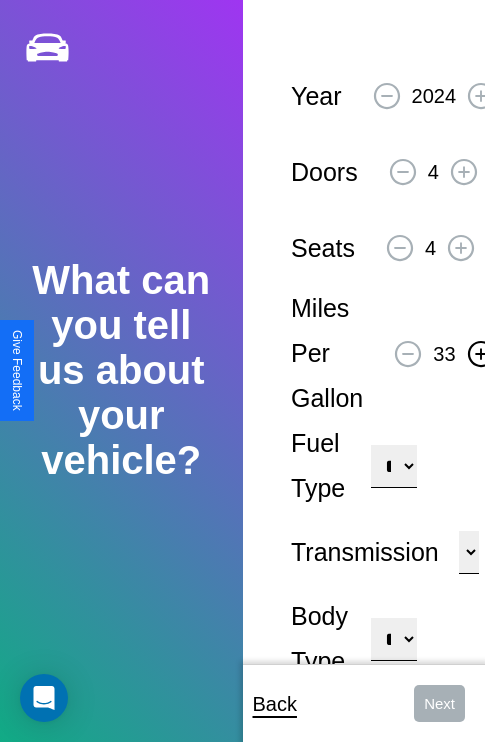 click 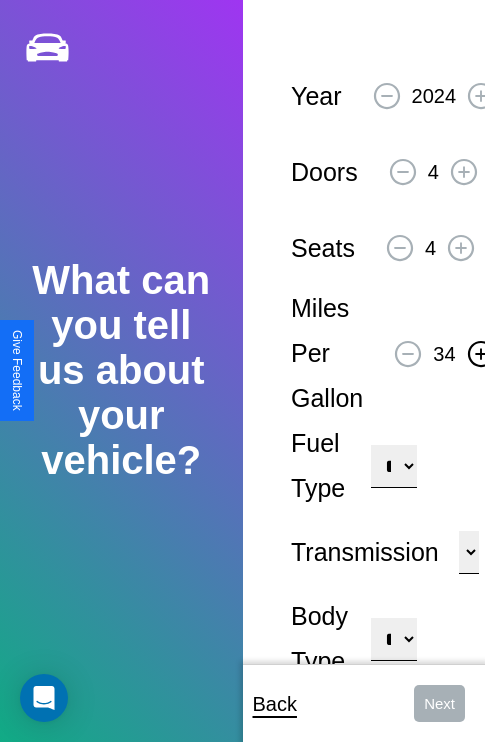 click 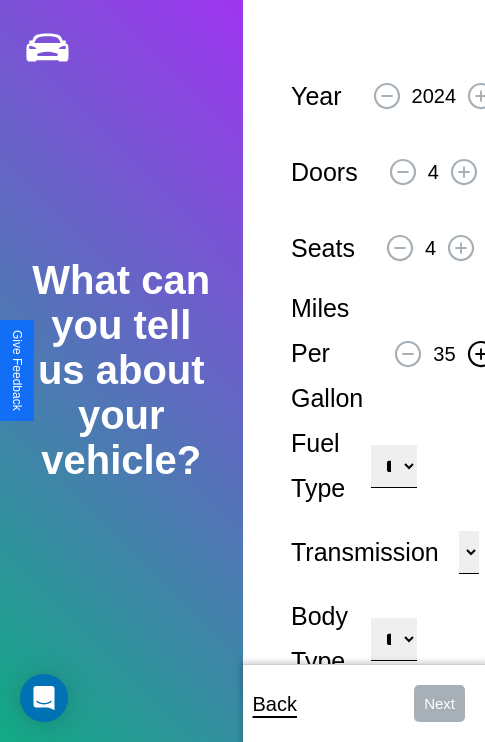 click on "**********" at bounding box center (393, 466) 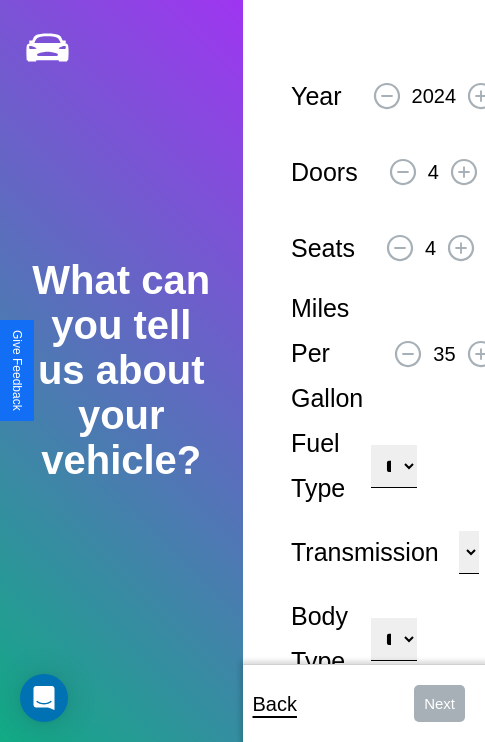 select on "***" 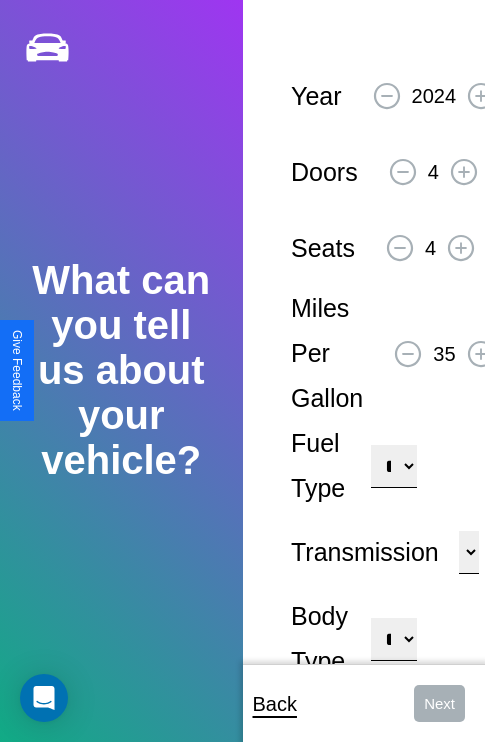 click on "****** ********* ******" at bounding box center [469, 552] 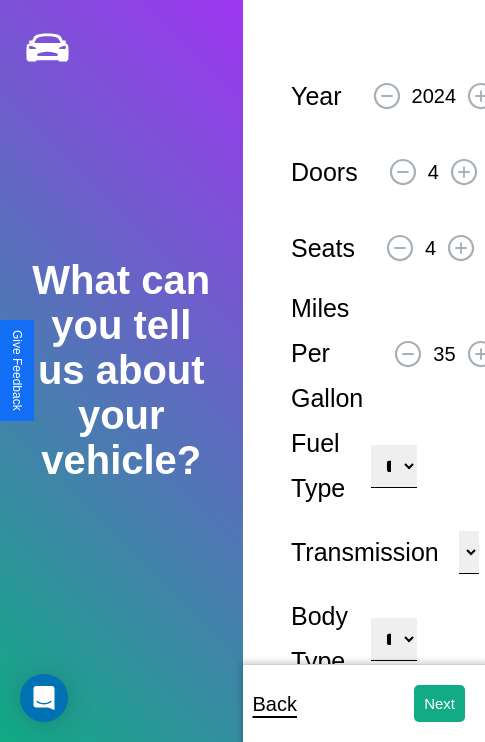 click on "**********" at bounding box center (393, 639) 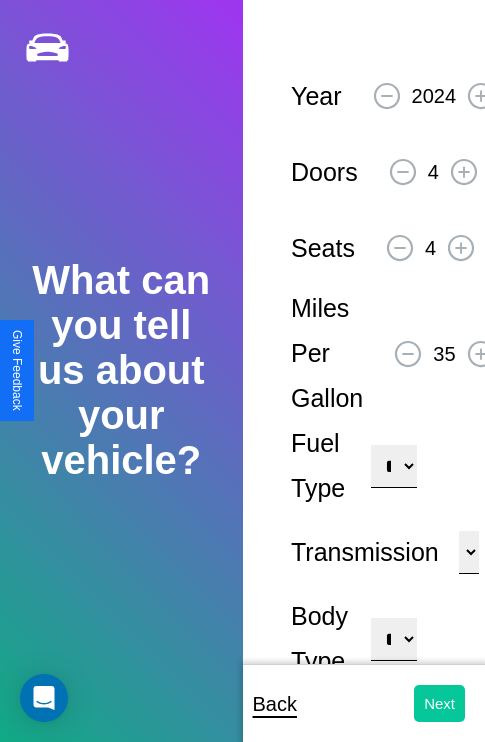 click on "Next" at bounding box center [439, 703] 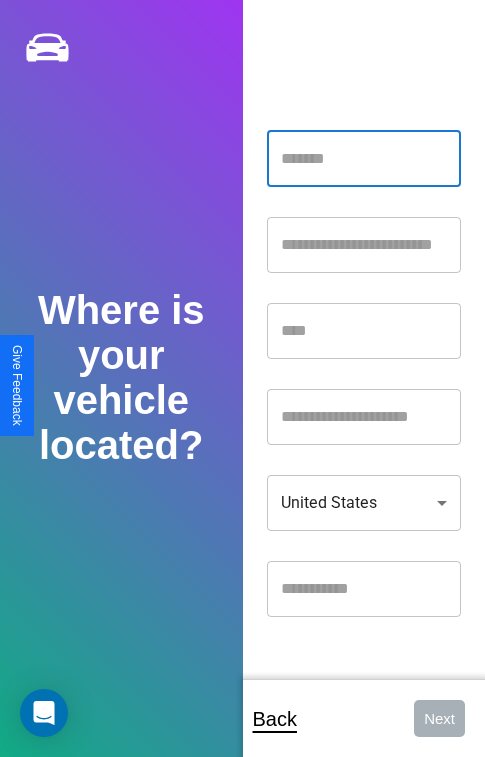 click at bounding box center (364, 159) 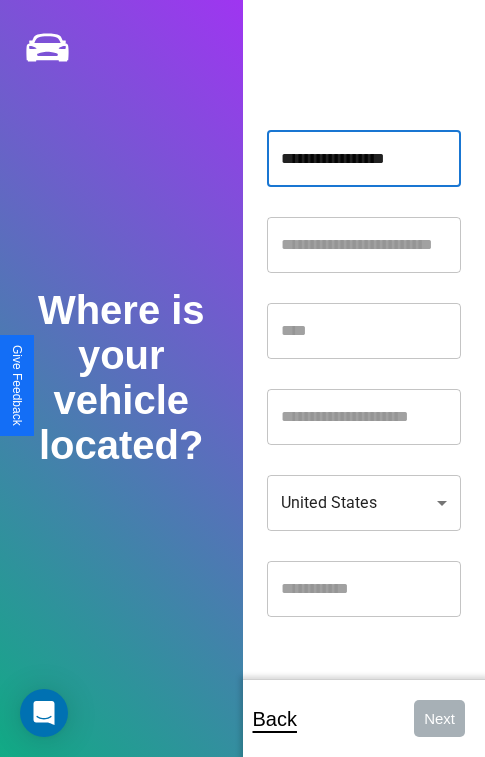 type on "**********" 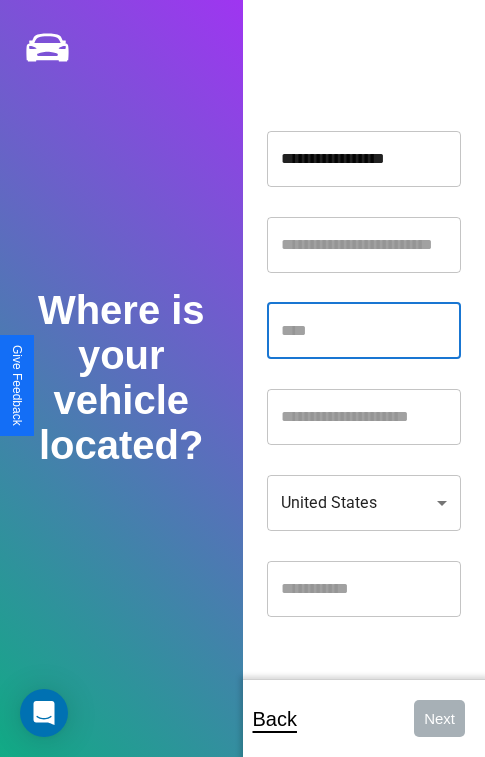 click at bounding box center (364, 331) 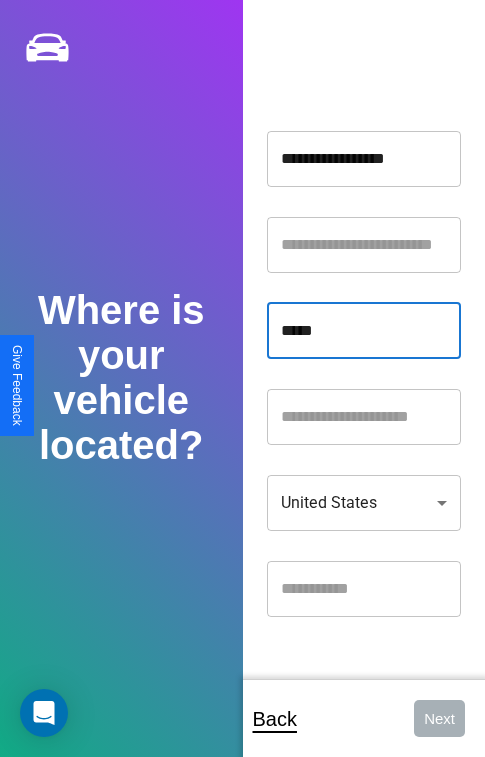 type on "*****" 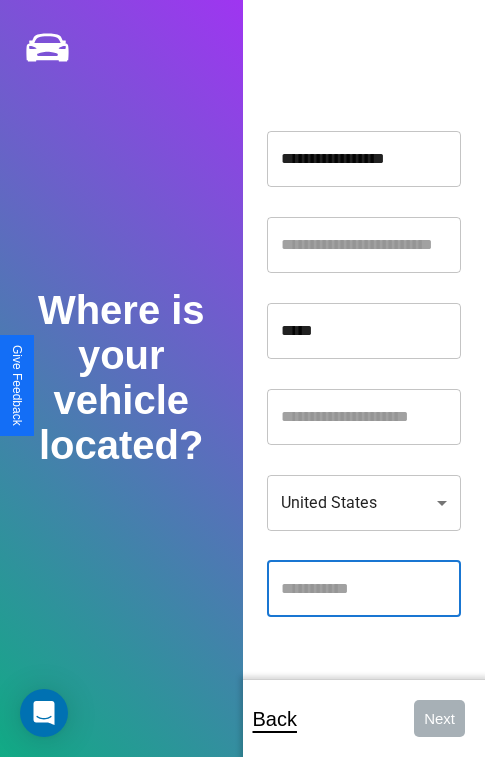 click at bounding box center (364, 589) 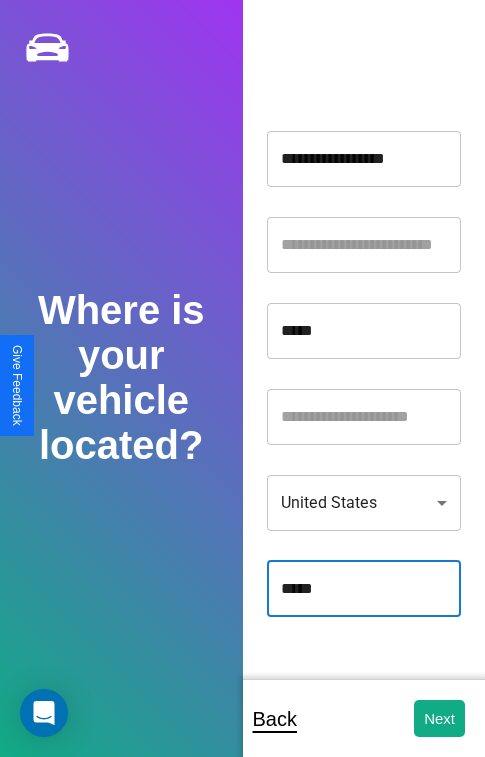 type on "*****" 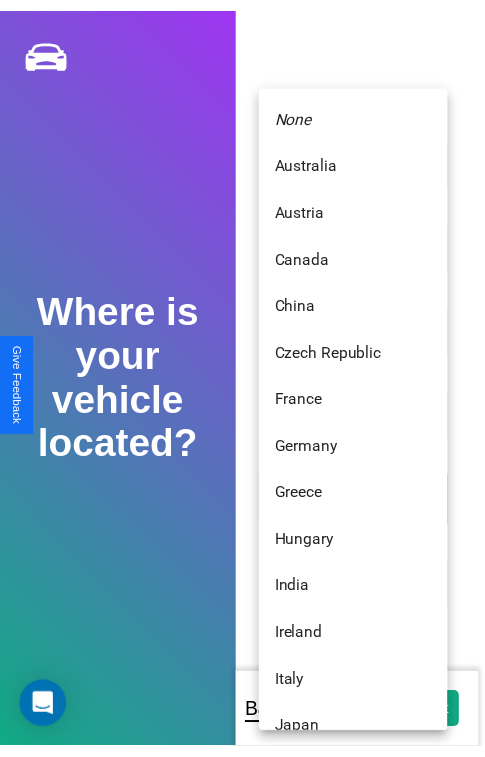 scroll, scrollTop: 459, scrollLeft: 0, axis: vertical 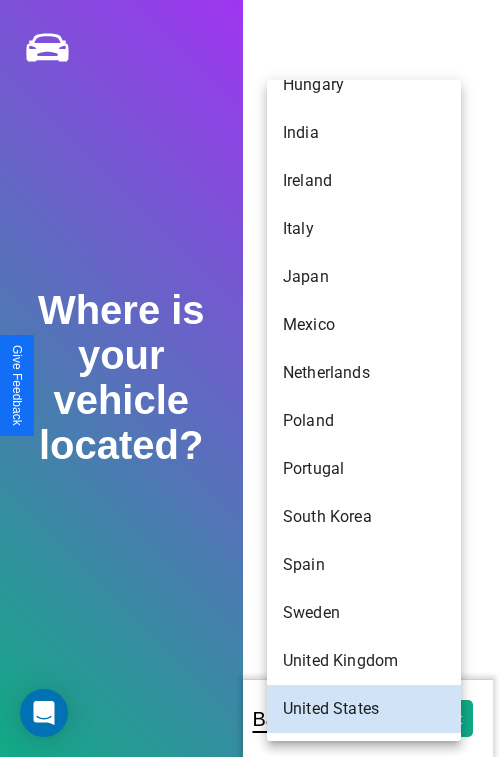 click on "Japan" at bounding box center (364, 277) 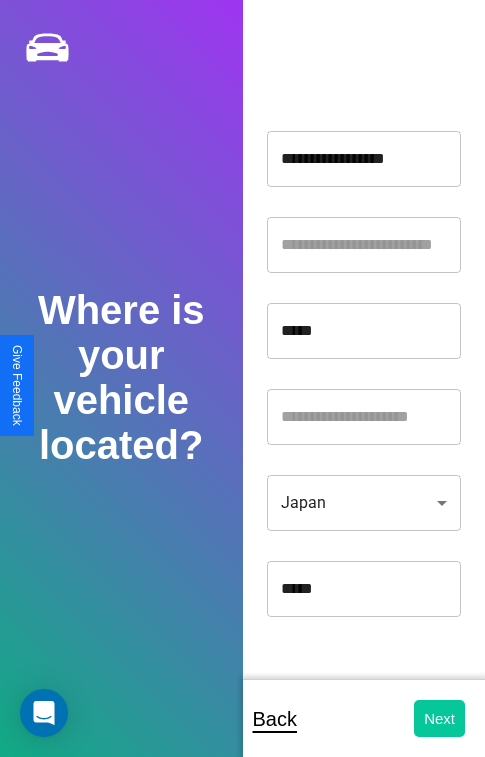 click on "Next" at bounding box center [439, 718] 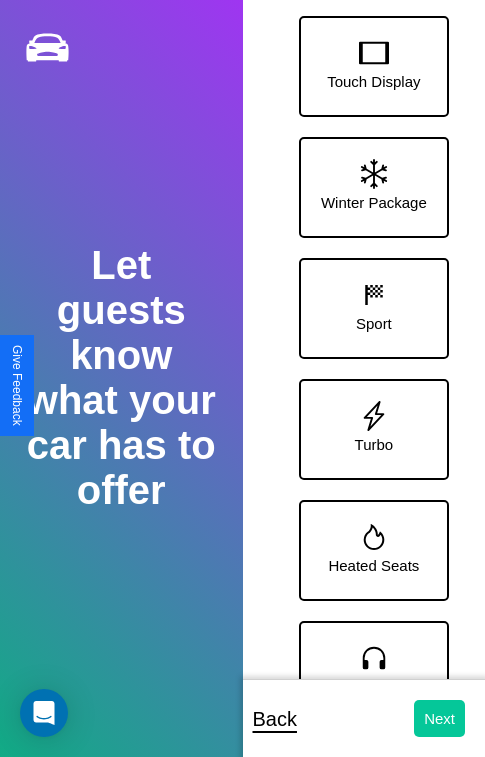click on "Next" at bounding box center (439, 718) 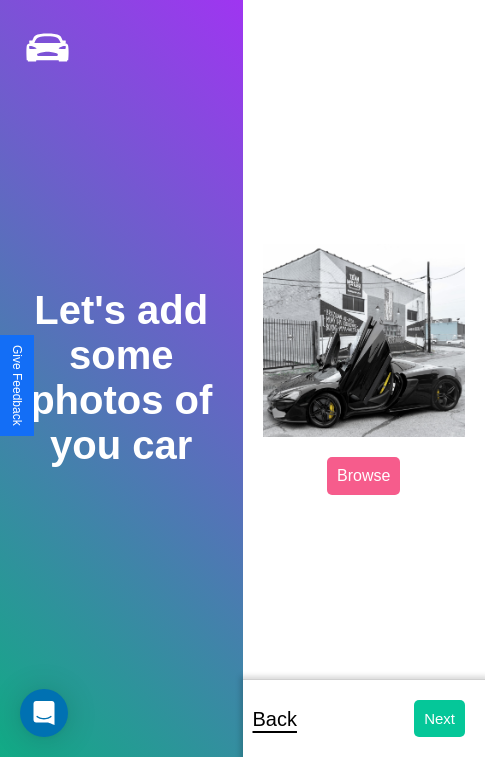 click on "Next" at bounding box center [439, 718] 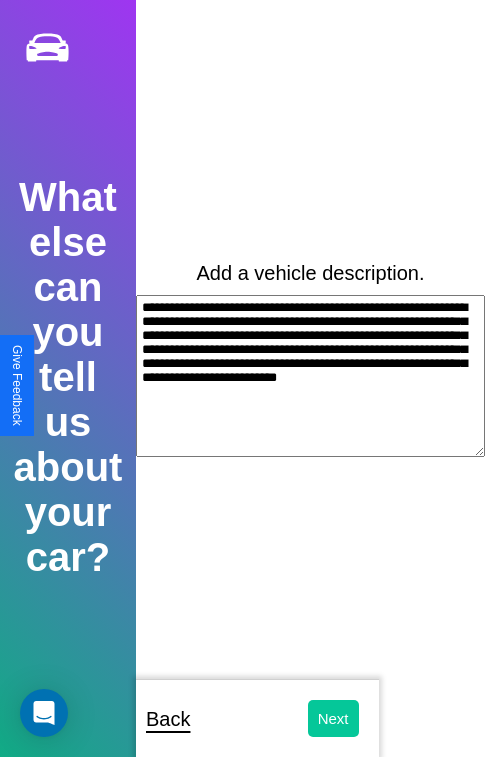 type on "**********" 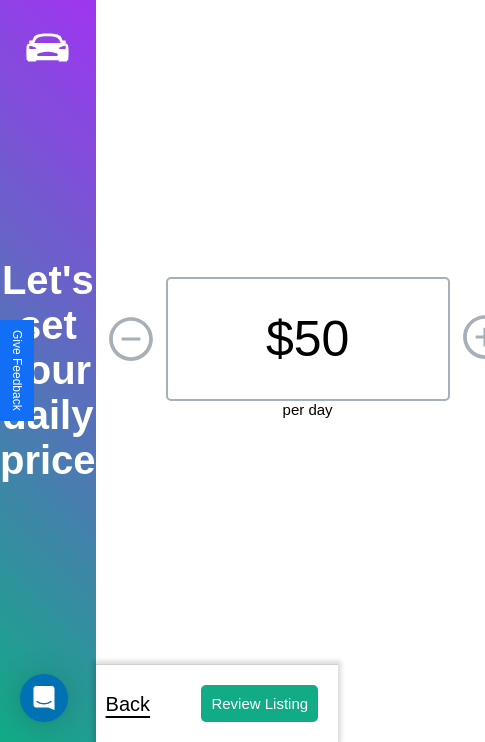 click on "$ 50" at bounding box center [308, 339] 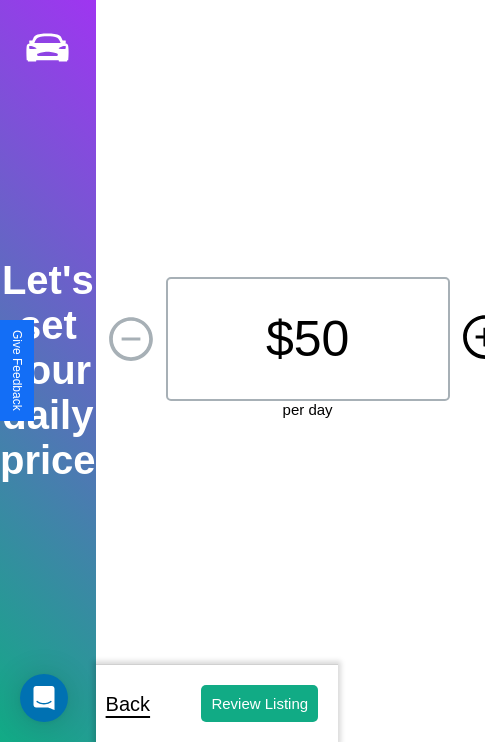 click 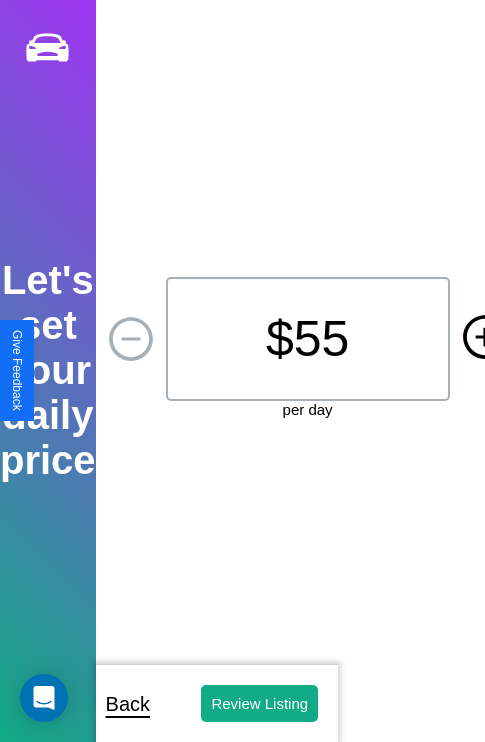 click 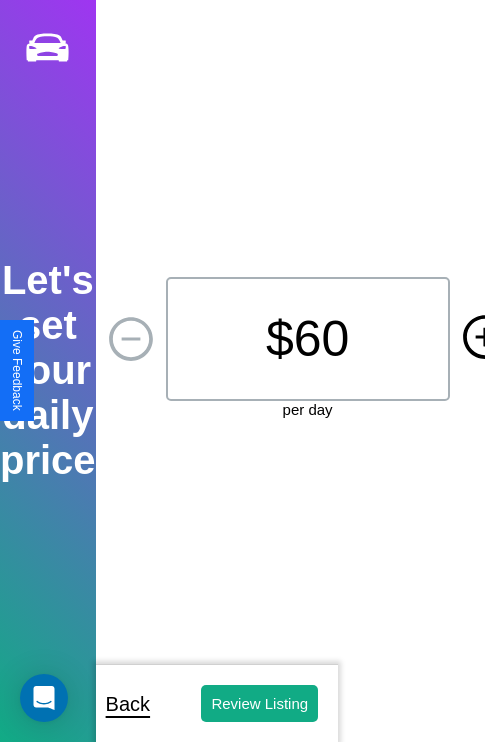 click 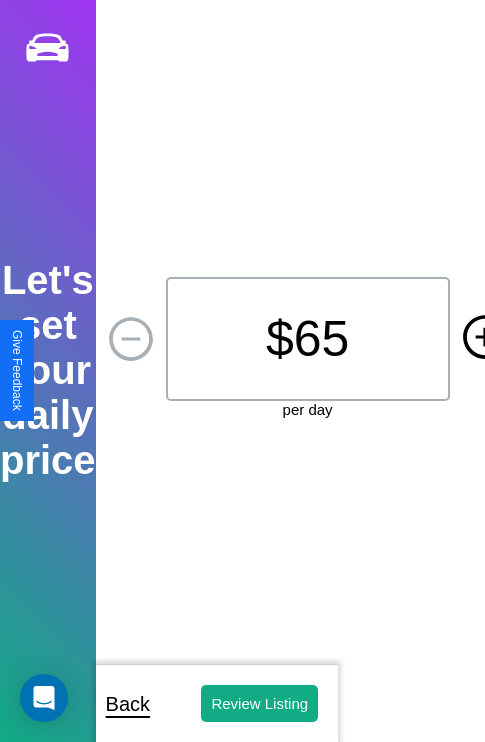 click 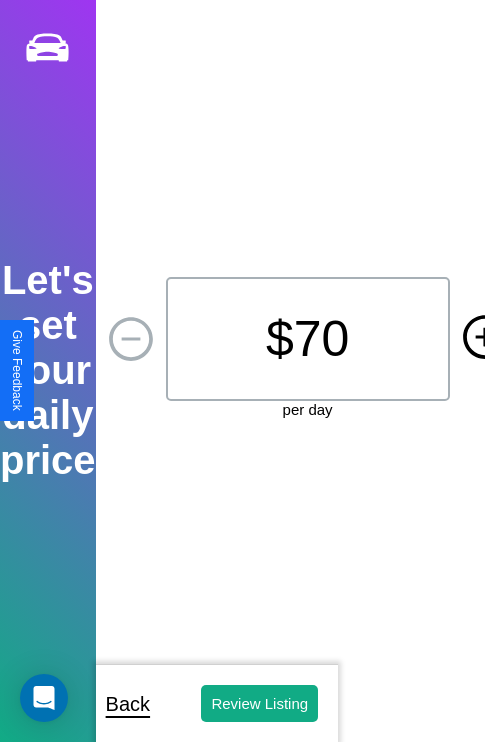 click 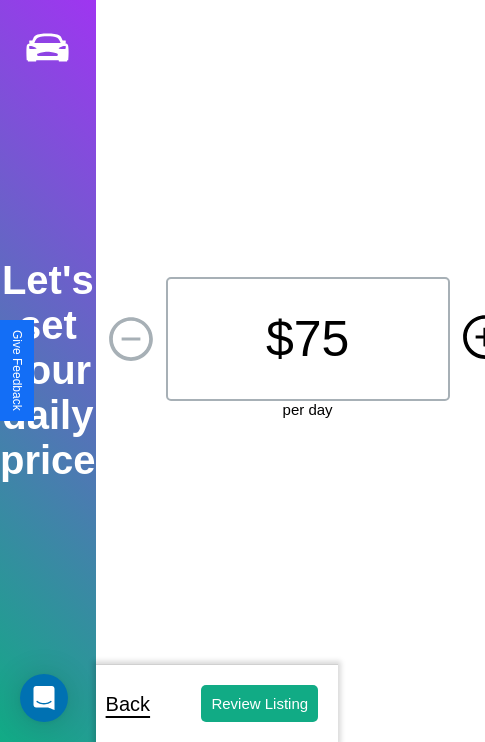 click 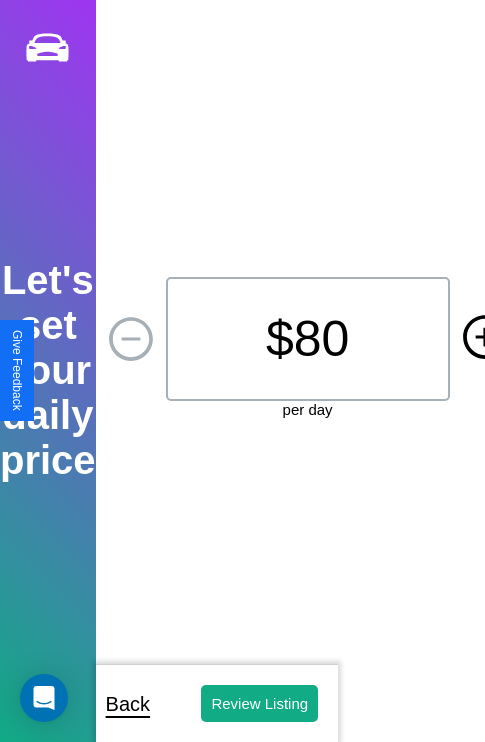 click 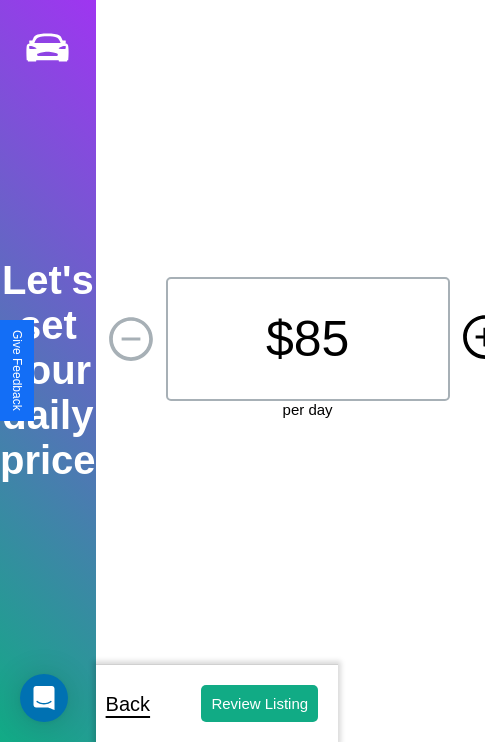 click 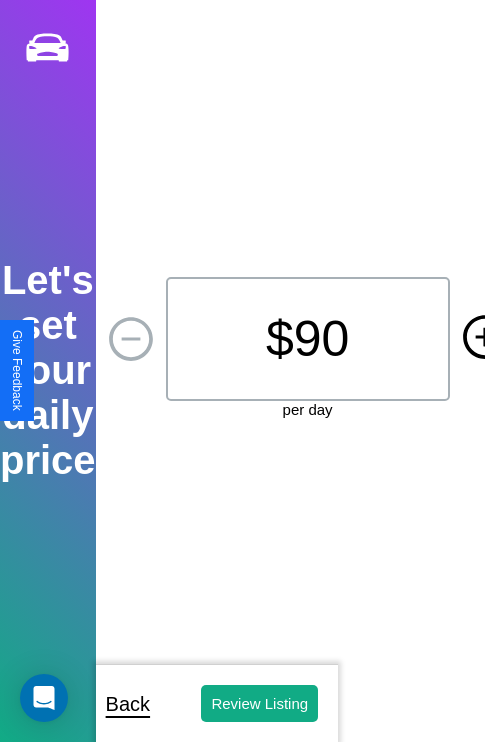 click 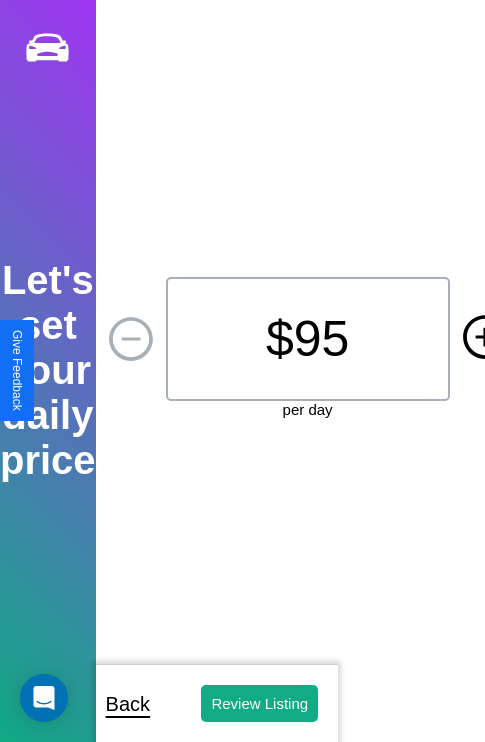 click 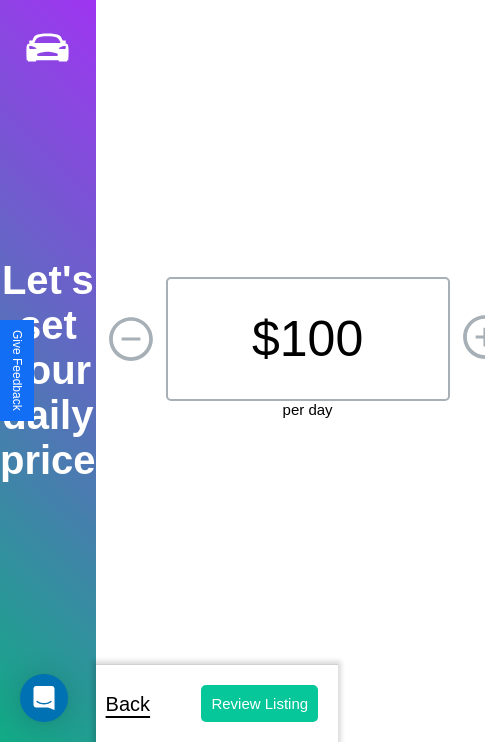 click on "Review Listing" at bounding box center [259, 703] 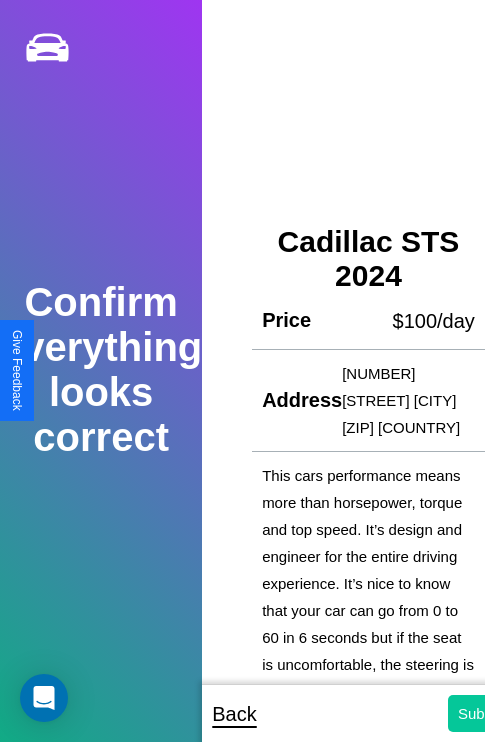 click on "Submit" at bounding box center [481, 713] 